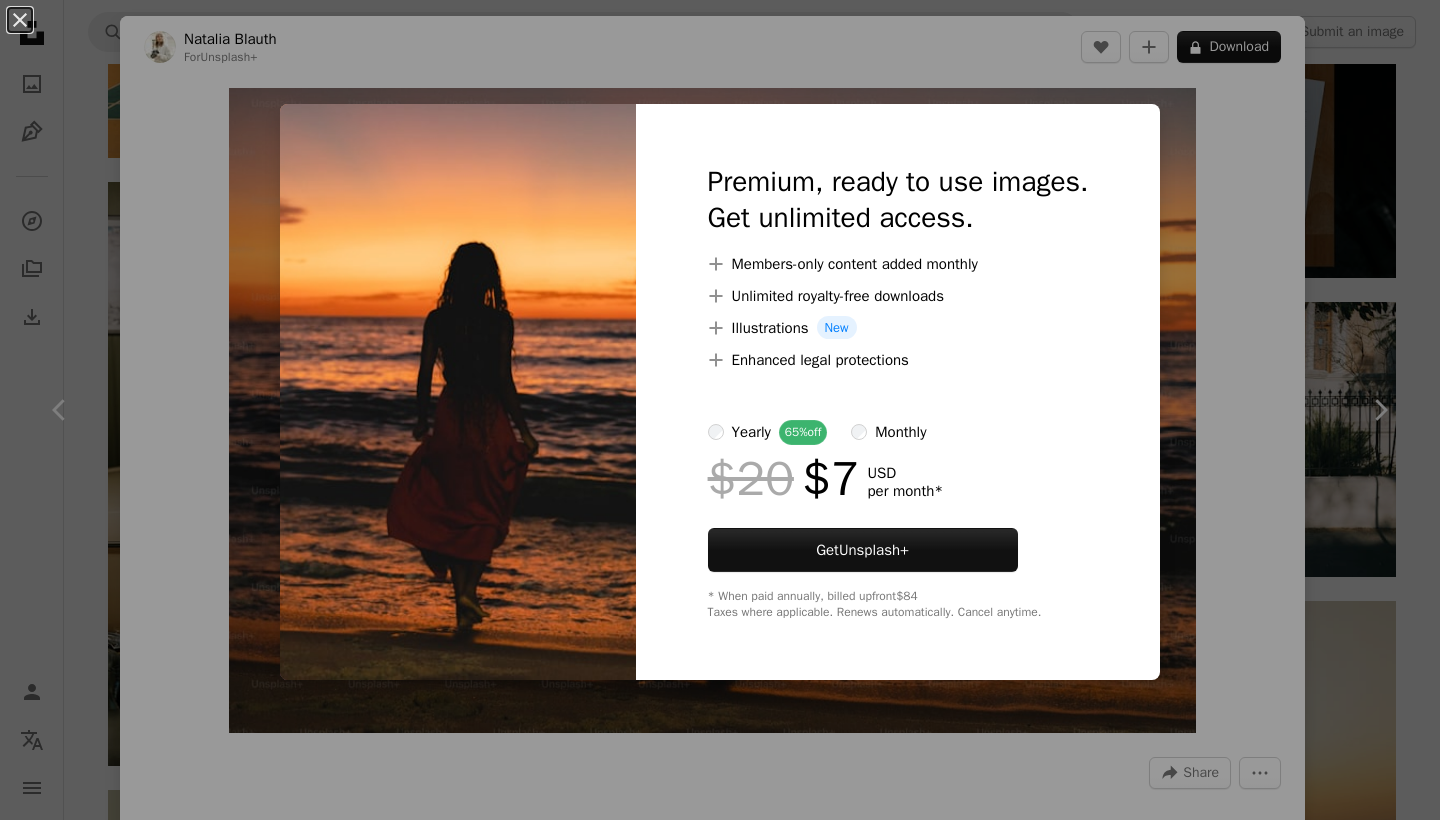 scroll, scrollTop: 1906, scrollLeft: 0, axis: vertical 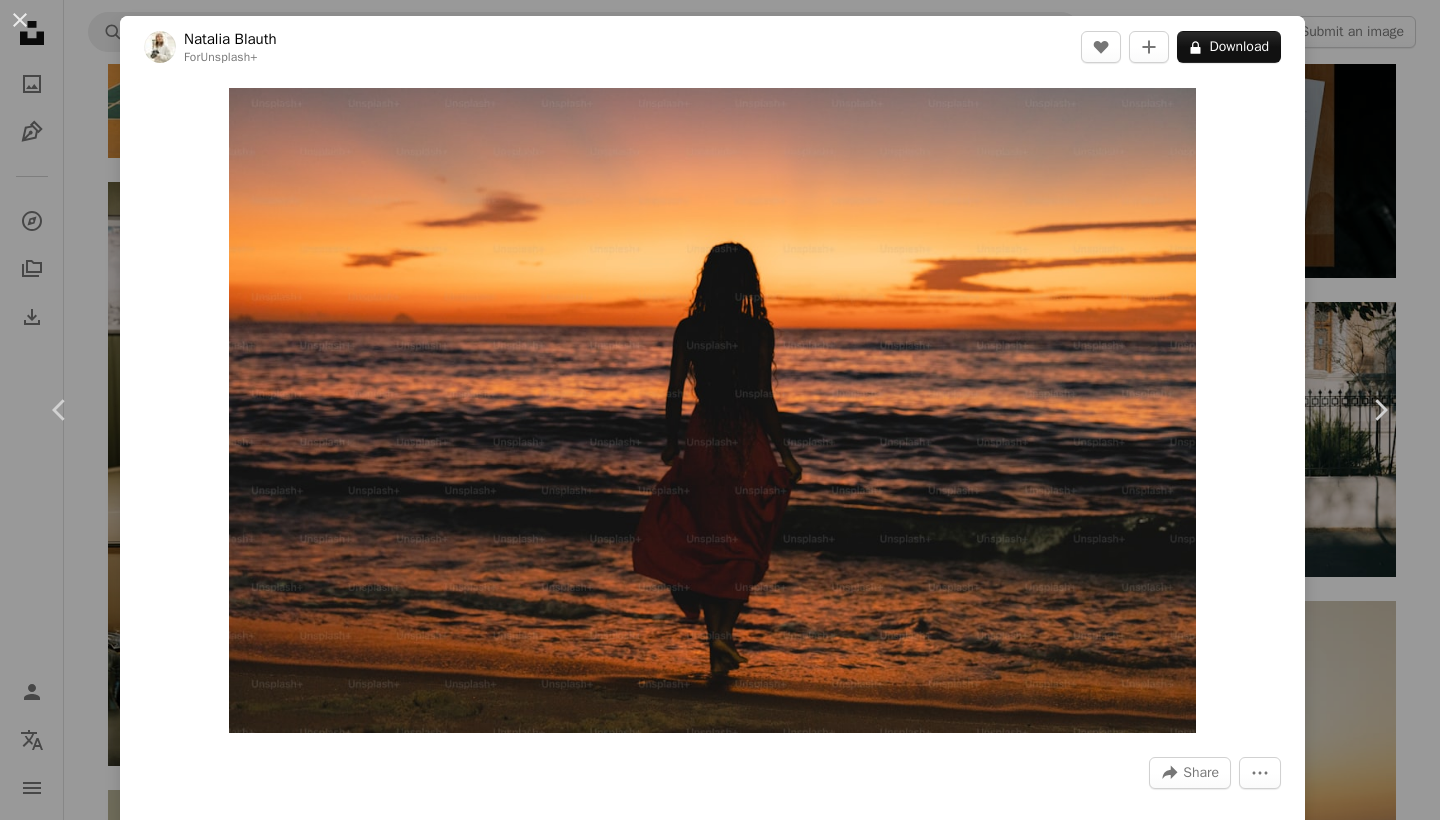 click on "Zoom in" at bounding box center (712, 410) 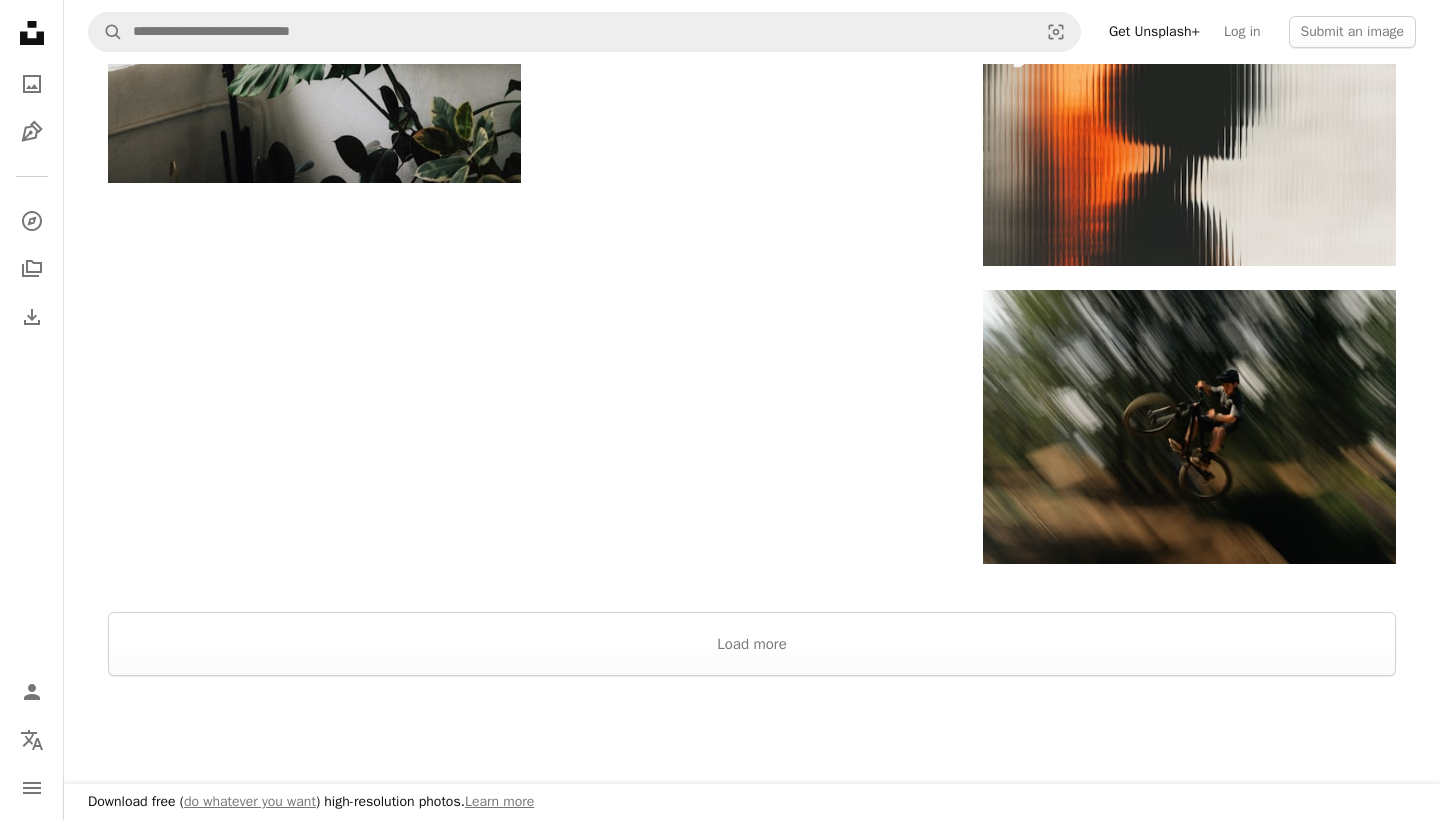 scroll, scrollTop: 3782, scrollLeft: 0, axis: vertical 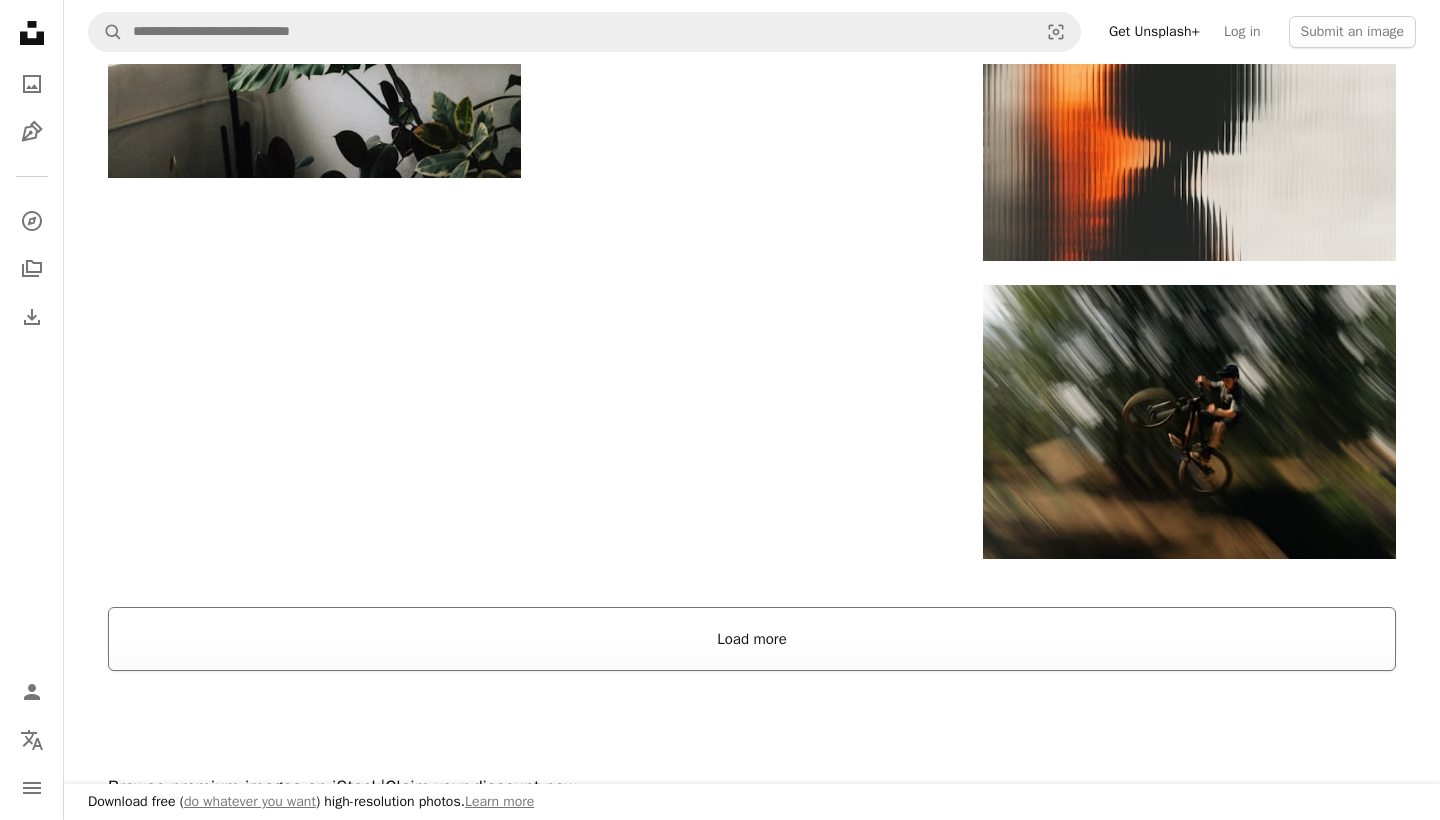click on "Load more" at bounding box center [752, 639] 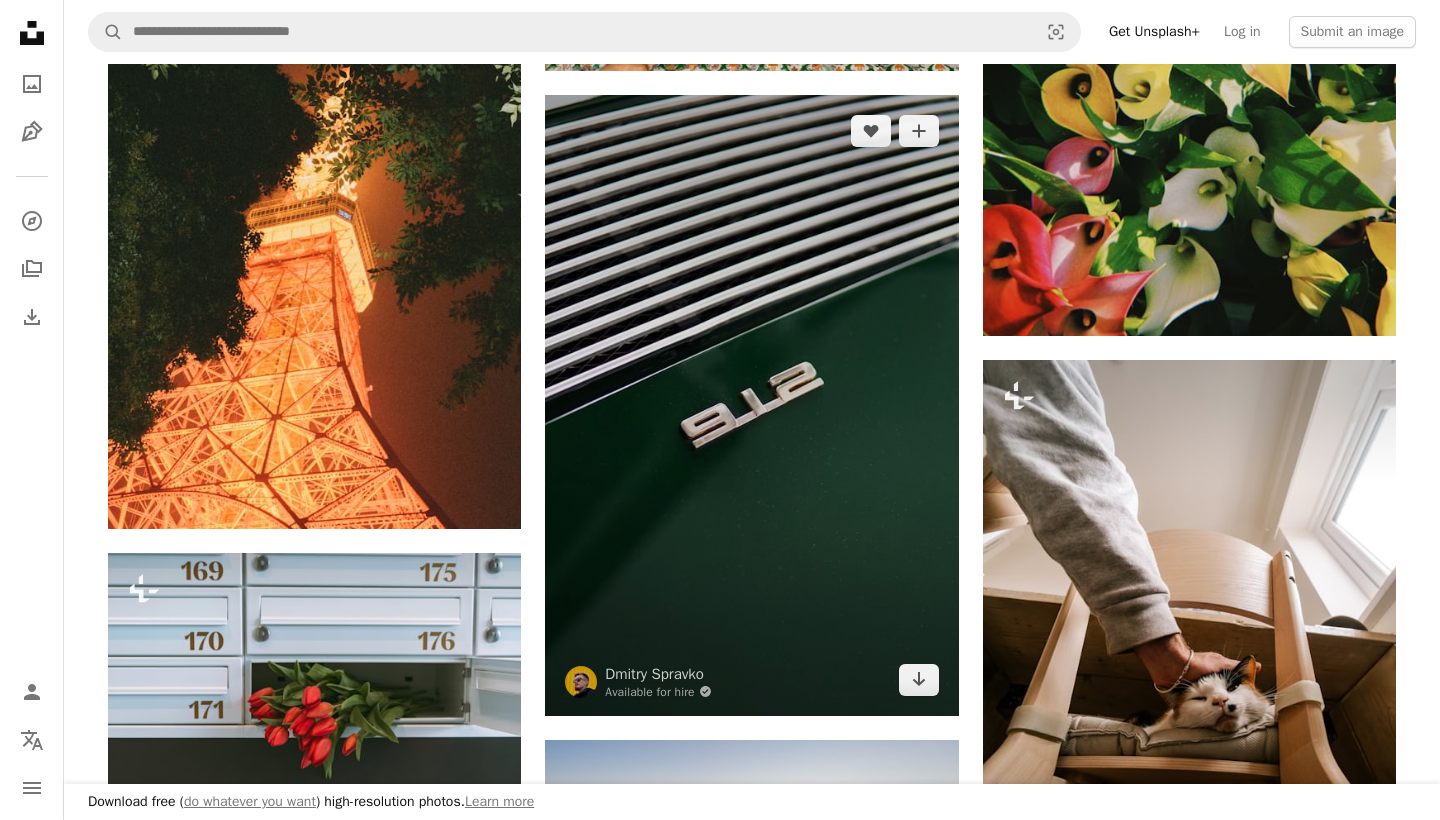 scroll, scrollTop: 5044, scrollLeft: 0, axis: vertical 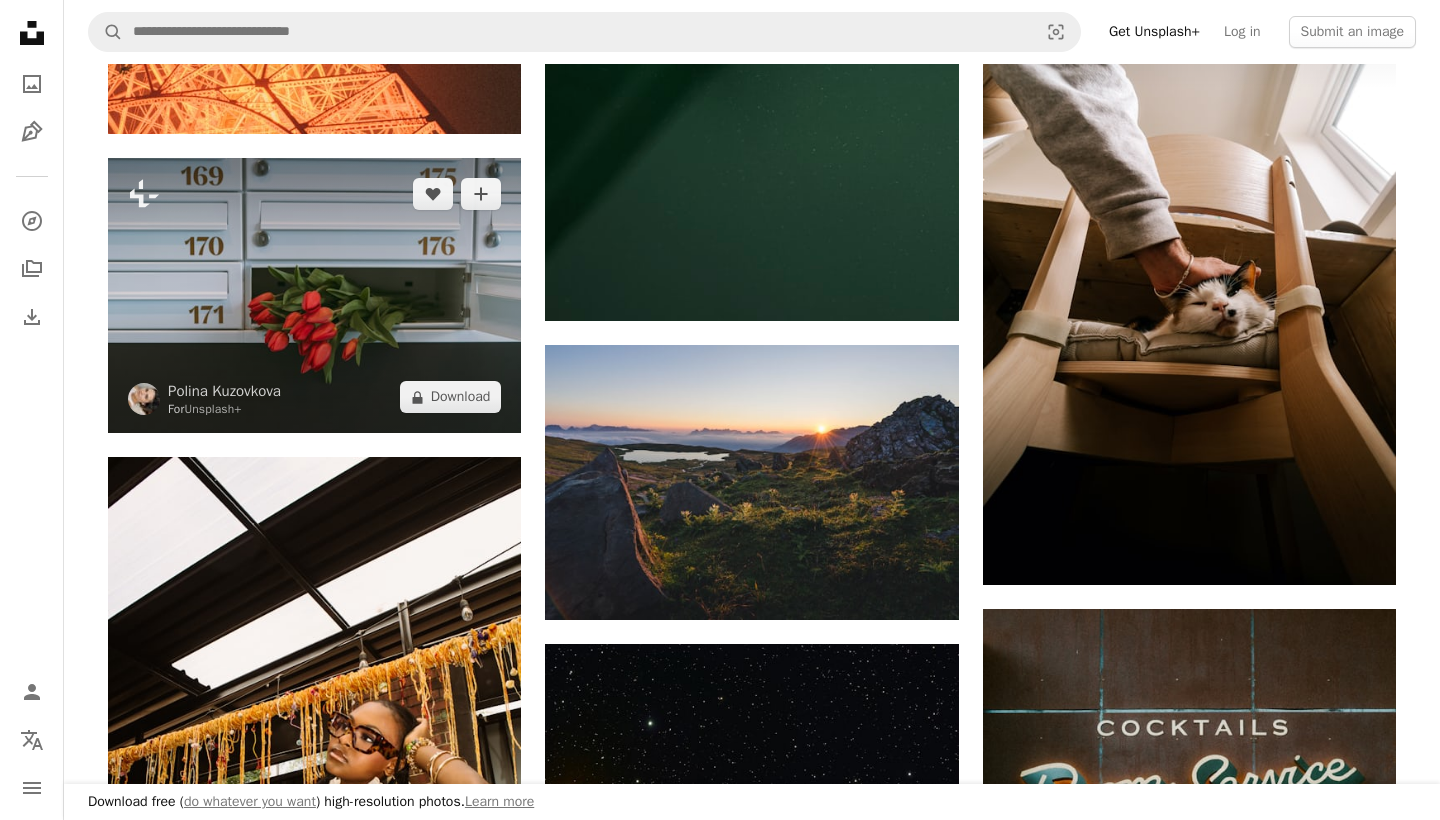 click at bounding box center [314, 295] 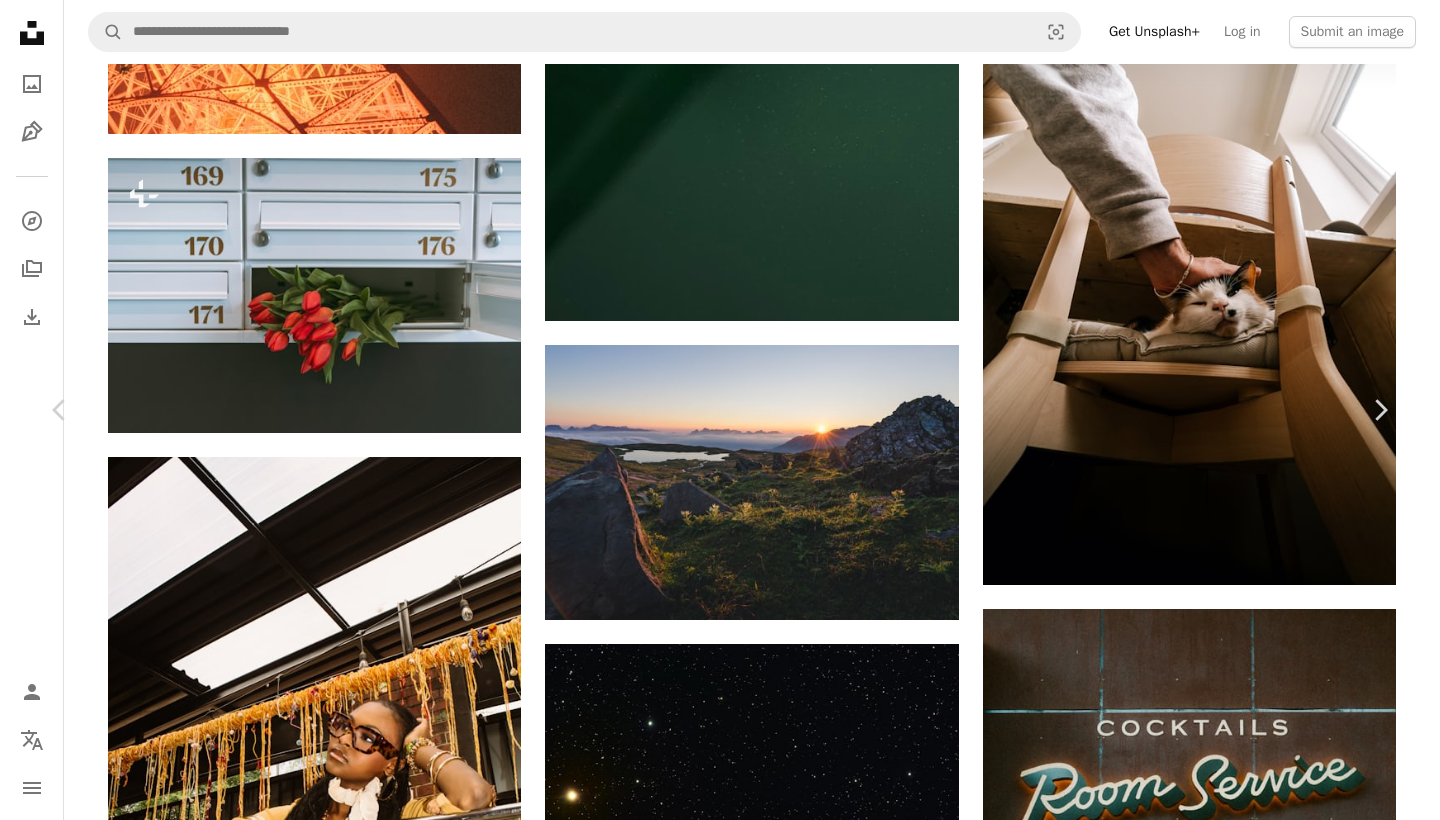 click on "An X shape Chevron left Chevron right [FIRST] [LAST] For  Unsplash+ A heart A plus sign A lock Download Zoom in A forward-right arrow Share More Actions Calendar outlined Published on  May 14, 2025 Camera SONY, ILCE-7M4 Safety Licensed under the  Unsplash+ License flowers aesthetic spring tulips flowers aesthetic bloom mailbox season springtime spring aesthetic in studio Free pictures From this series Plus sign for Unsplash+ Related images Plus sign for Unsplash+ A heart A plus sign Getty Images For  Unsplash+ A lock Download Plus sign for Unsplash+ A heart A plus sign [FIRST] [LAST] For  Unsplash+ A lock Download Plus sign for Unsplash+ A heart A plus sign Getty Images For  Unsplash+ A lock Download Plus sign for Unsplash+ A heart A plus sign [FIRST] [LAST] For  Unsplash+ A lock Download Plus sign for Unsplash+ A heart A plus sign [FIRST] [LAST] For  Unsplash+ A lock Download Plus sign for Unsplash+ A heart A plus sign Getty Images For  Unsplash+ A lock Download Plus sign for Unsplash+ A heart A plus sign Cj" at bounding box center [720, 3566] 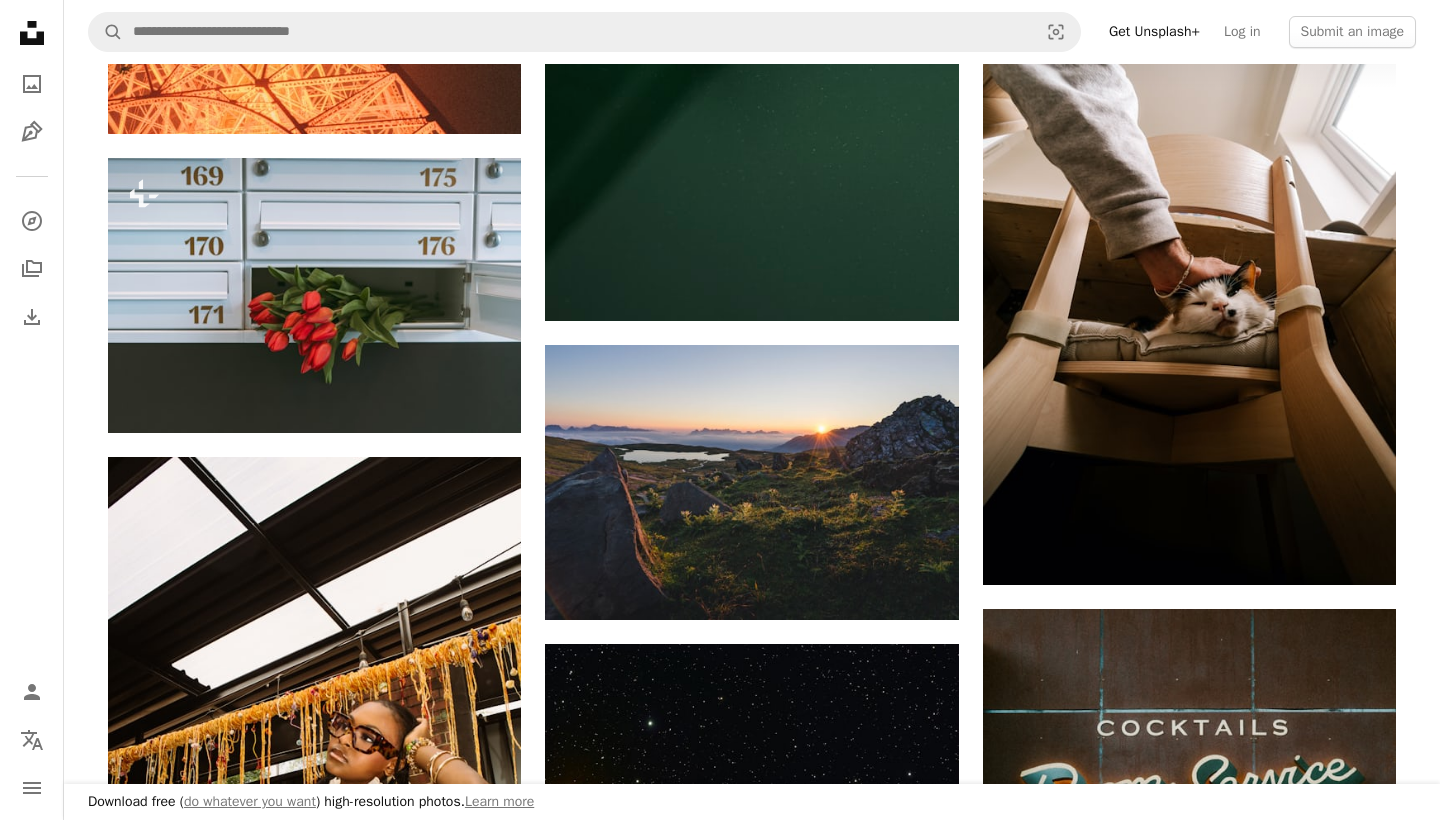 click on "A heart A plus sign [FIRST] [LAST] Available for hire A checkmark inside of a circle Arrow pointing down A heart A plus sign G. DOCHEV Arrow pointing down A heart A plus sign rishi Arrow pointing down A heart A plus sign [FIRST] [LAST] Available for hire A checkmark inside of a circle Arrow pointing down A heart A plus sign [FIRST] [LAST] Arrow pointing down A heart A plus sign [FIRST] [LAST] Available for hire A checkmark inside of a circle Arrow pointing down A heart A plus sign [FIRST] [LAST] Available for hire A checkmark inside of a circle Arrow pointing down A heart A plus sign [FIRST] [LAST] Arrow pointing down Plus sign for Unsplash+ A heart A plus sign [FIRST] [LAST] For  Unsplash+ A lock Download A heart A plus sign [FIRST] [LAST] Available for hire A checkmark inside of a circle Arrow pointing down –– ––– –––  –– ––– –  ––– –––  ––––  –   – –– –––  – – ––– –– –– –––– –– Squarespace: get customers and grow Get Started" at bounding box center (752, -590) 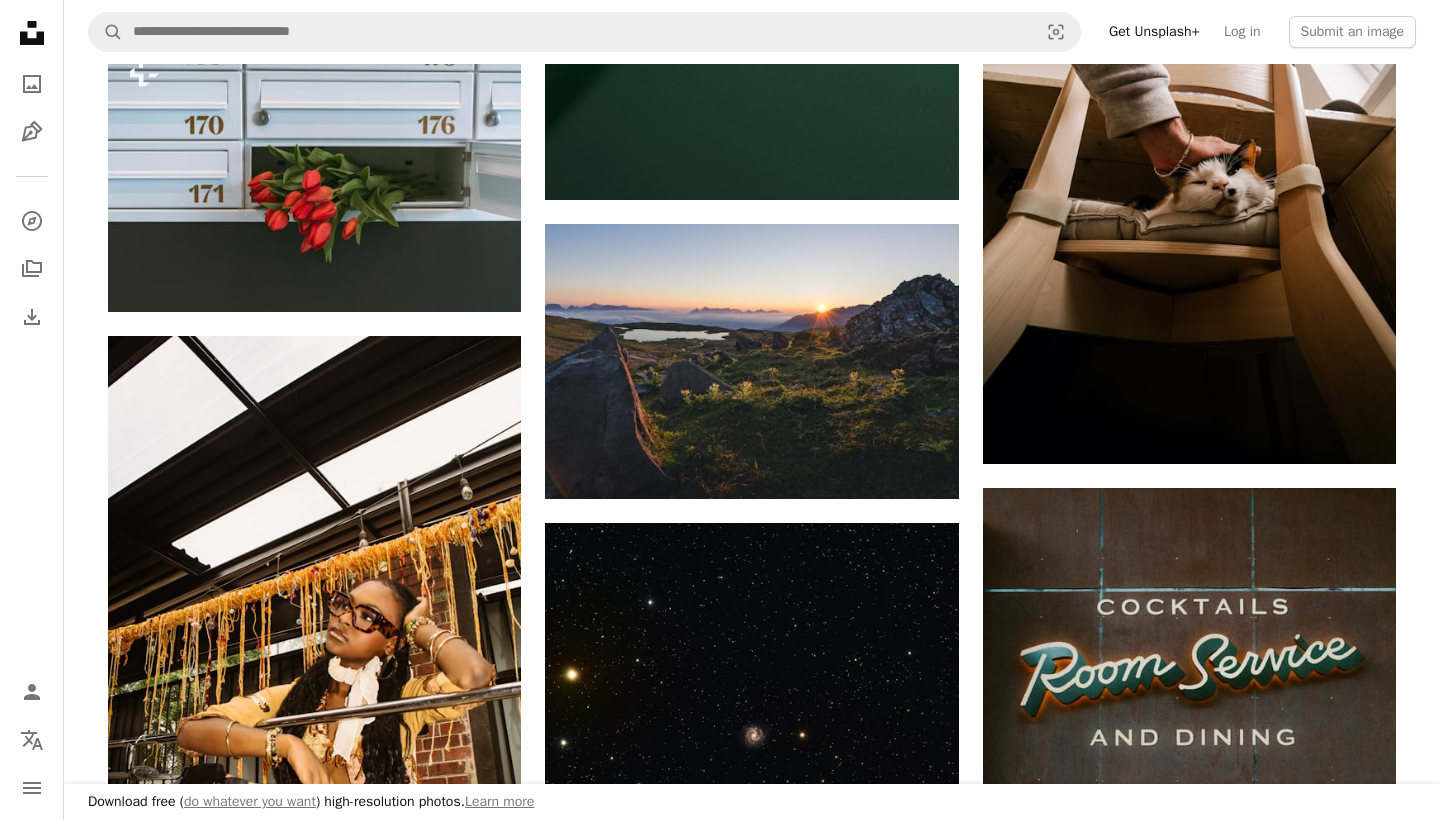 scroll, scrollTop: 5407, scrollLeft: 0, axis: vertical 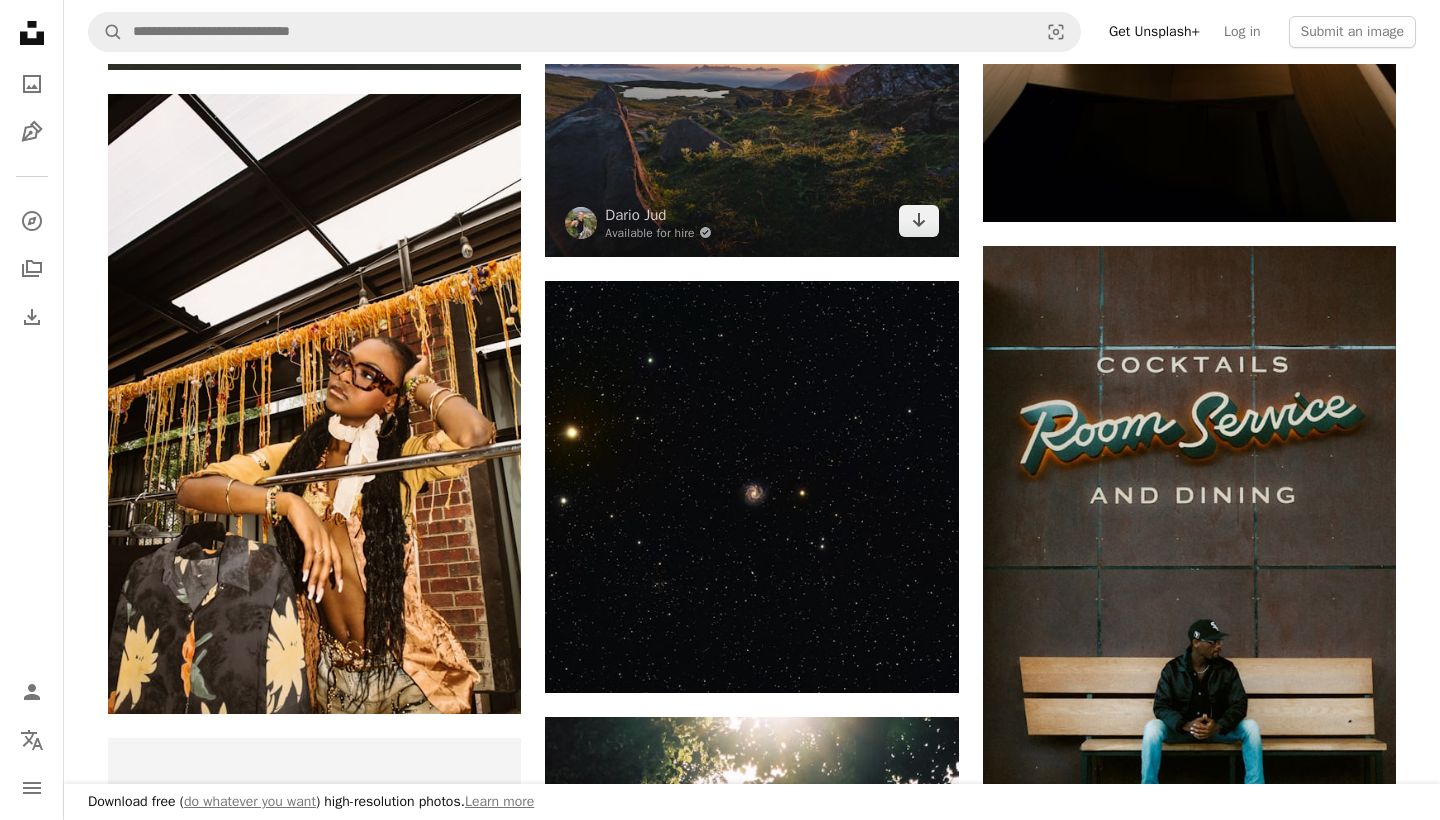 click at bounding box center [751, 119] 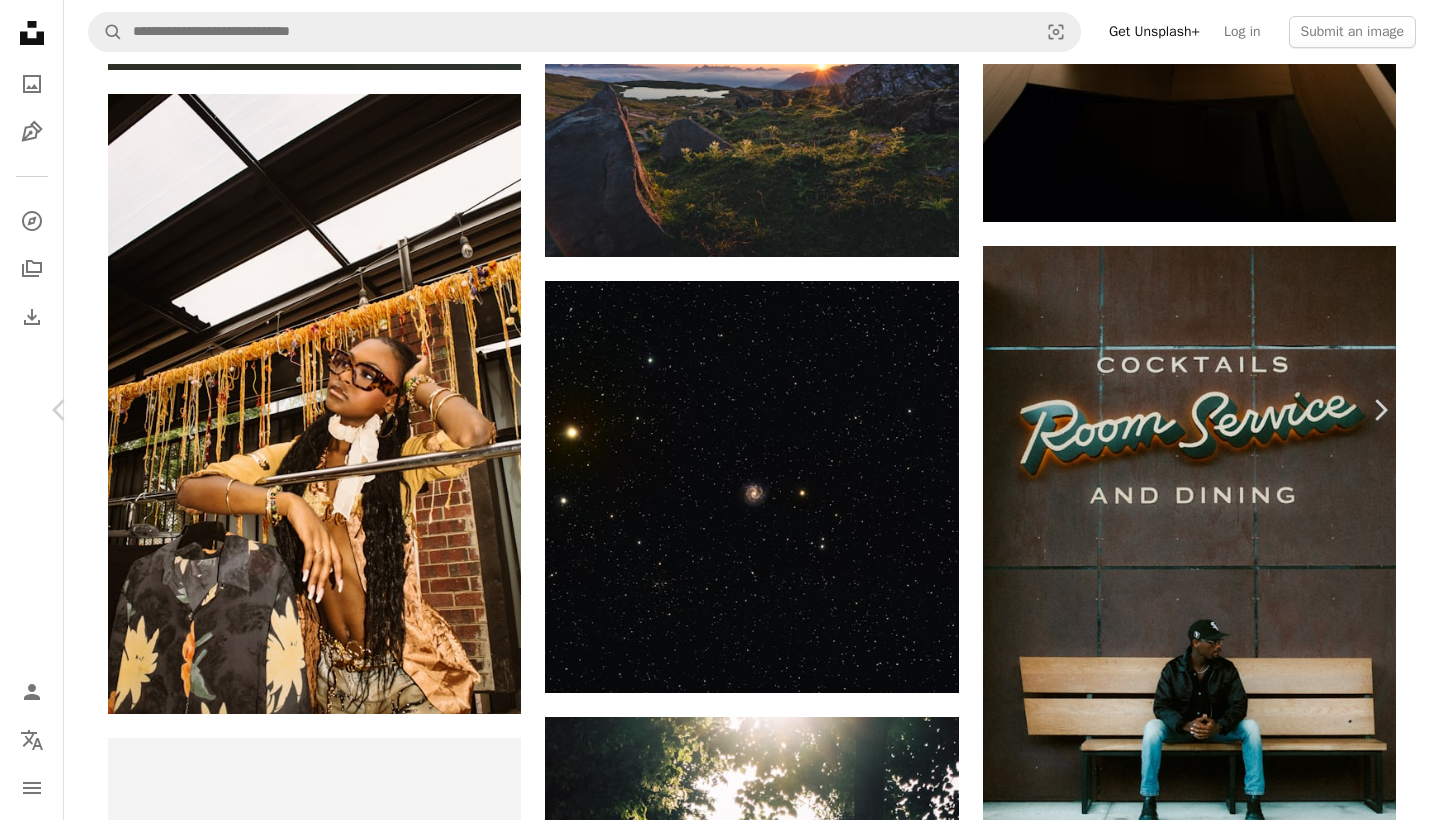 scroll, scrollTop: 43, scrollLeft: 0, axis: vertical 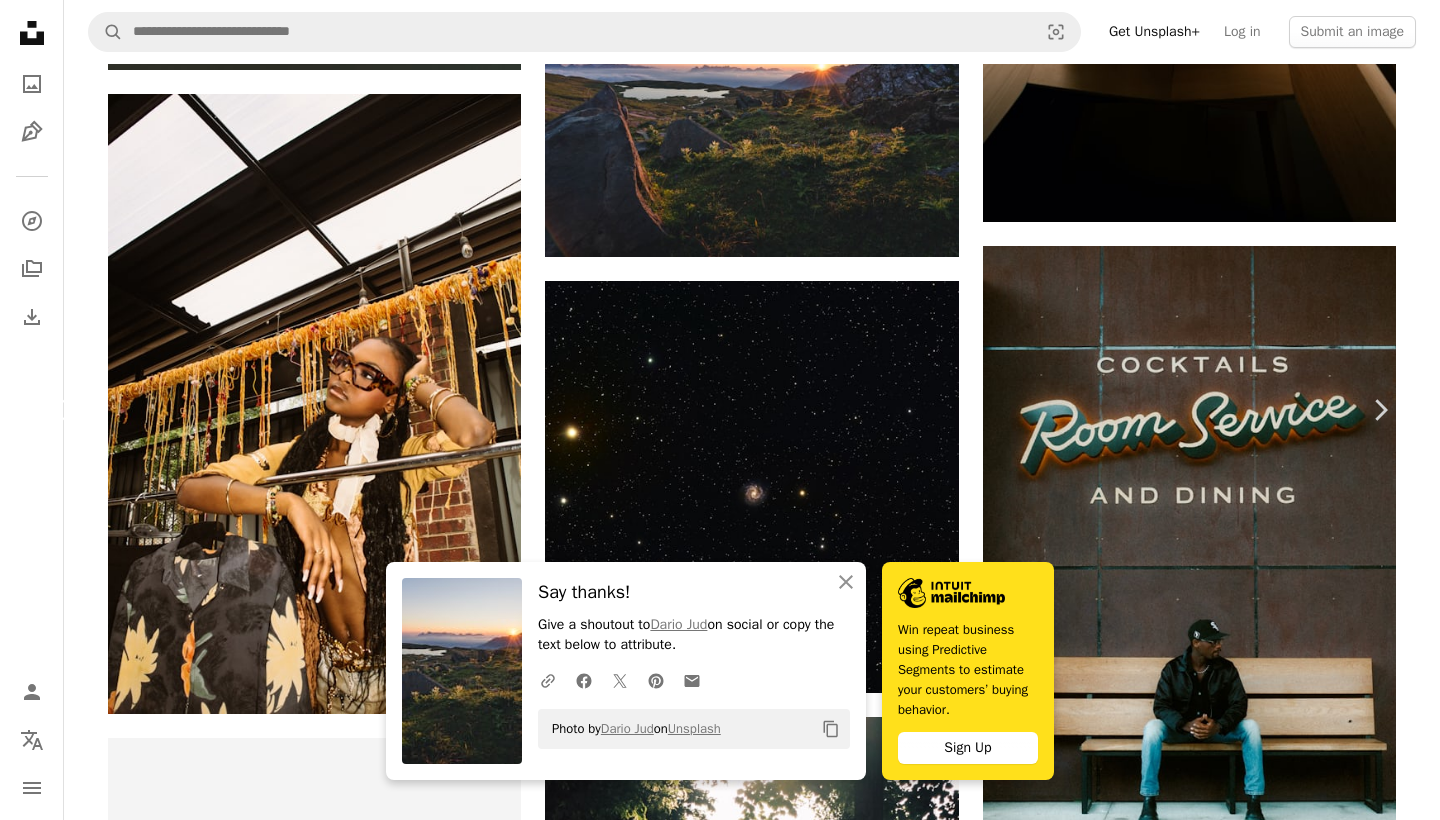 click on "Chevron left" at bounding box center [60, 410] 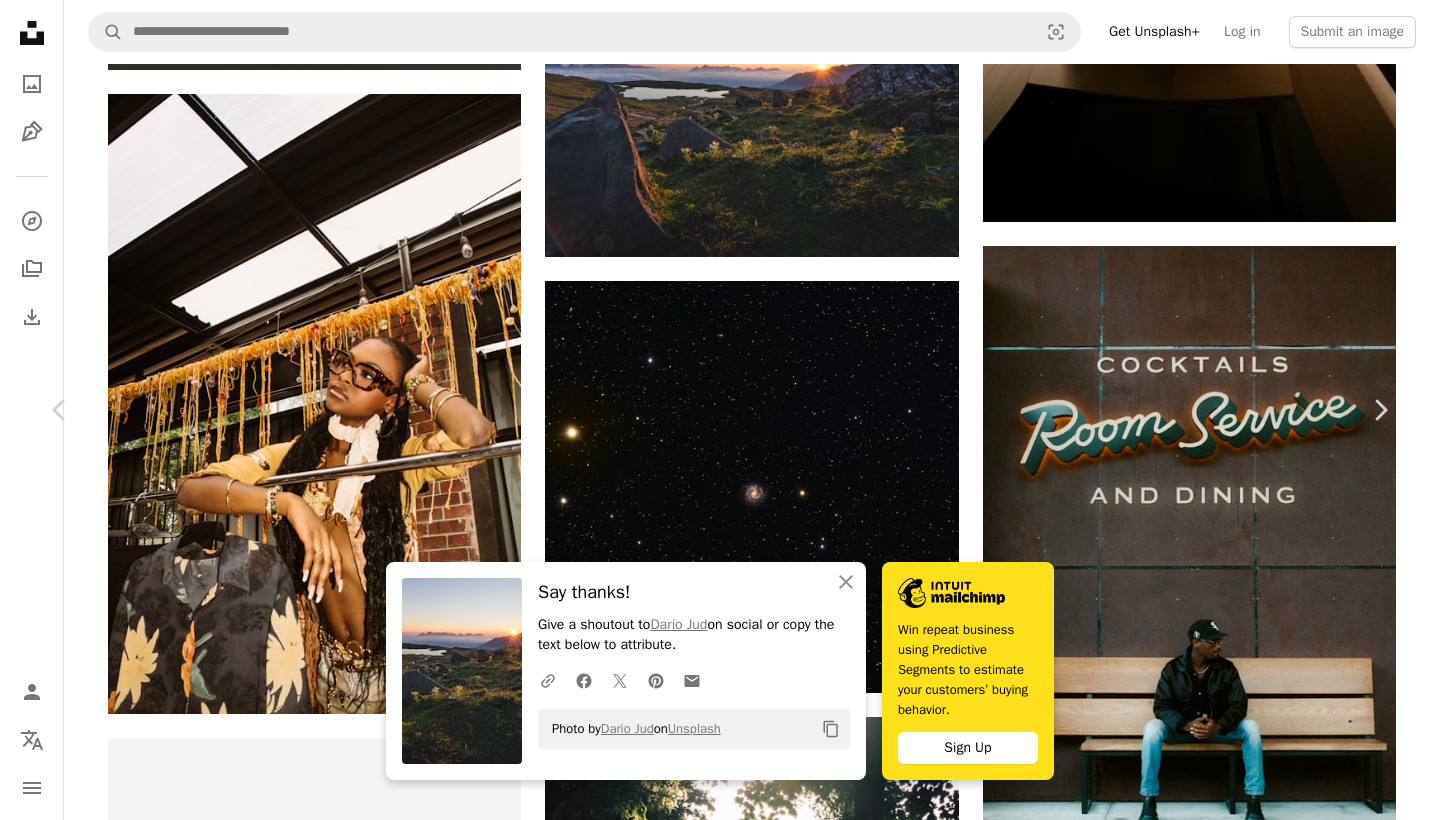 scroll, scrollTop: 0, scrollLeft: 0, axis: both 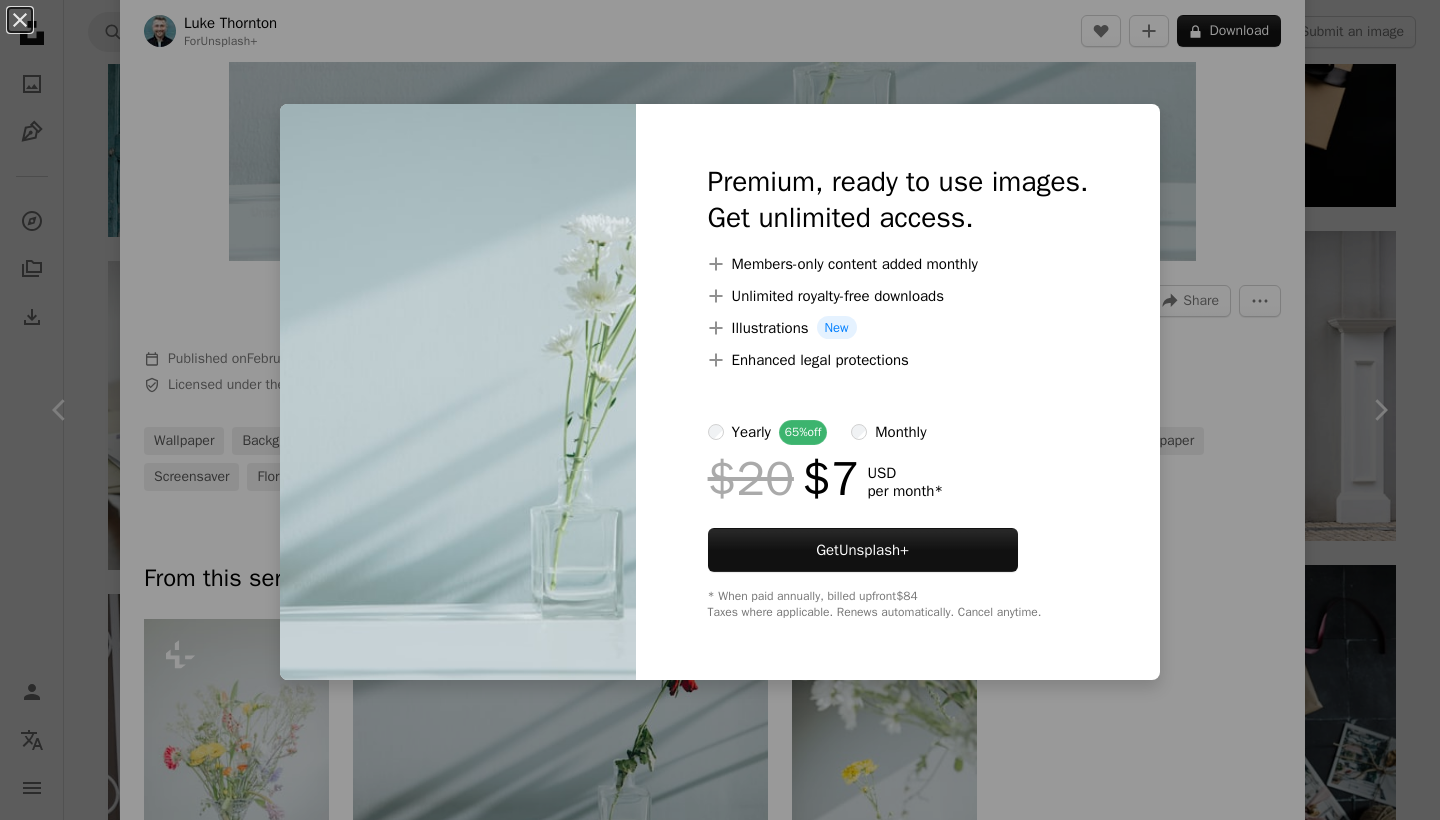 click on "An X shape Premium, ready to use images. Get unlimited access. A plus sign Members-only content added monthly A plus sign Unlimited royalty-free downloads A plus sign Illustrations  New A plus sign Enhanced legal protections yearly 65%  off monthly $20   $7 USD per month * Get  Unsplash+ * When paid annually, billed upfront  $84 Taxes where applicable. Renews automatically. Cancel anytime." at bounding box center (720, 410) 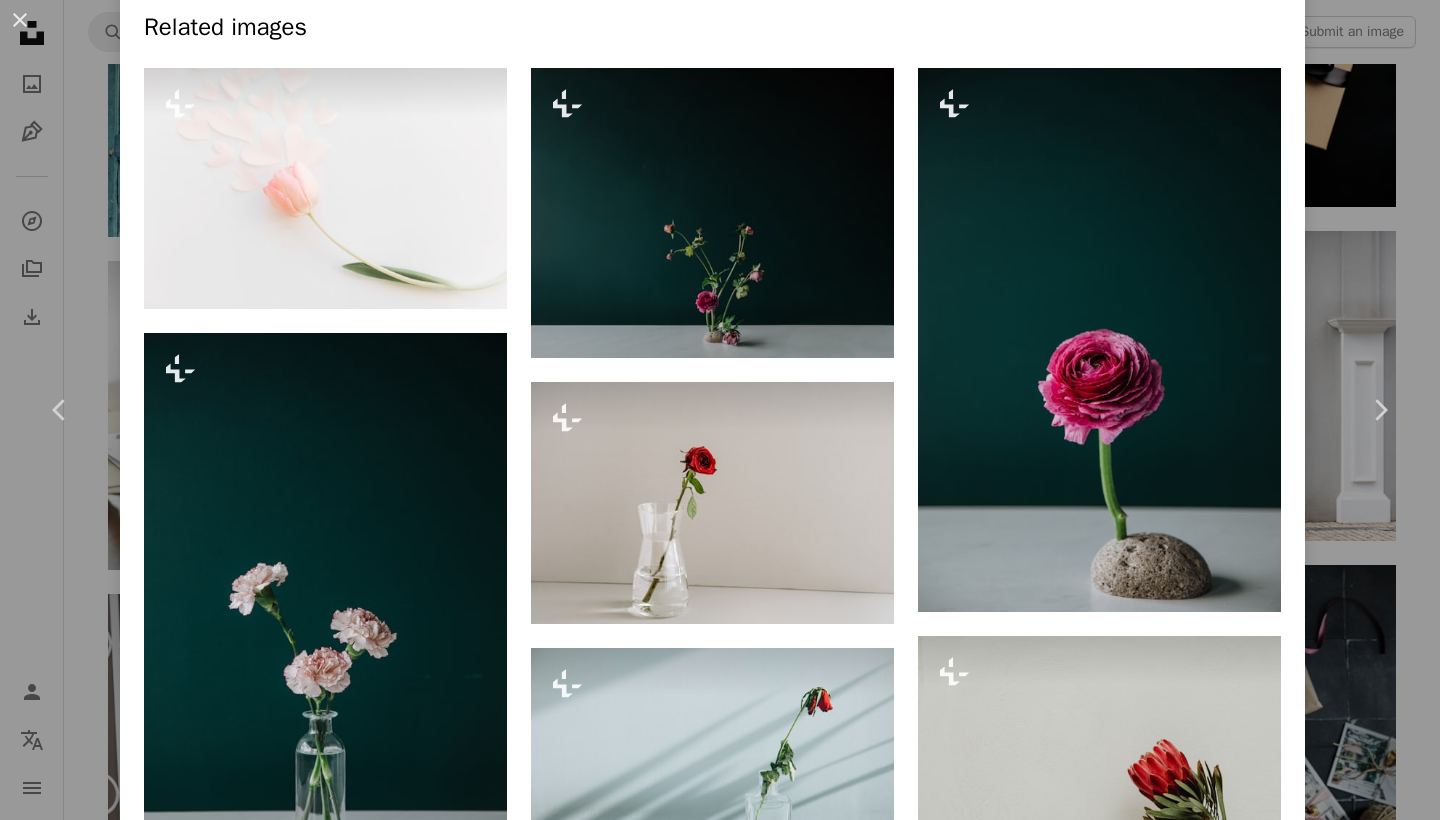 scroll, scrollTop: 1460, scrollLeft: 0, axis: vertical 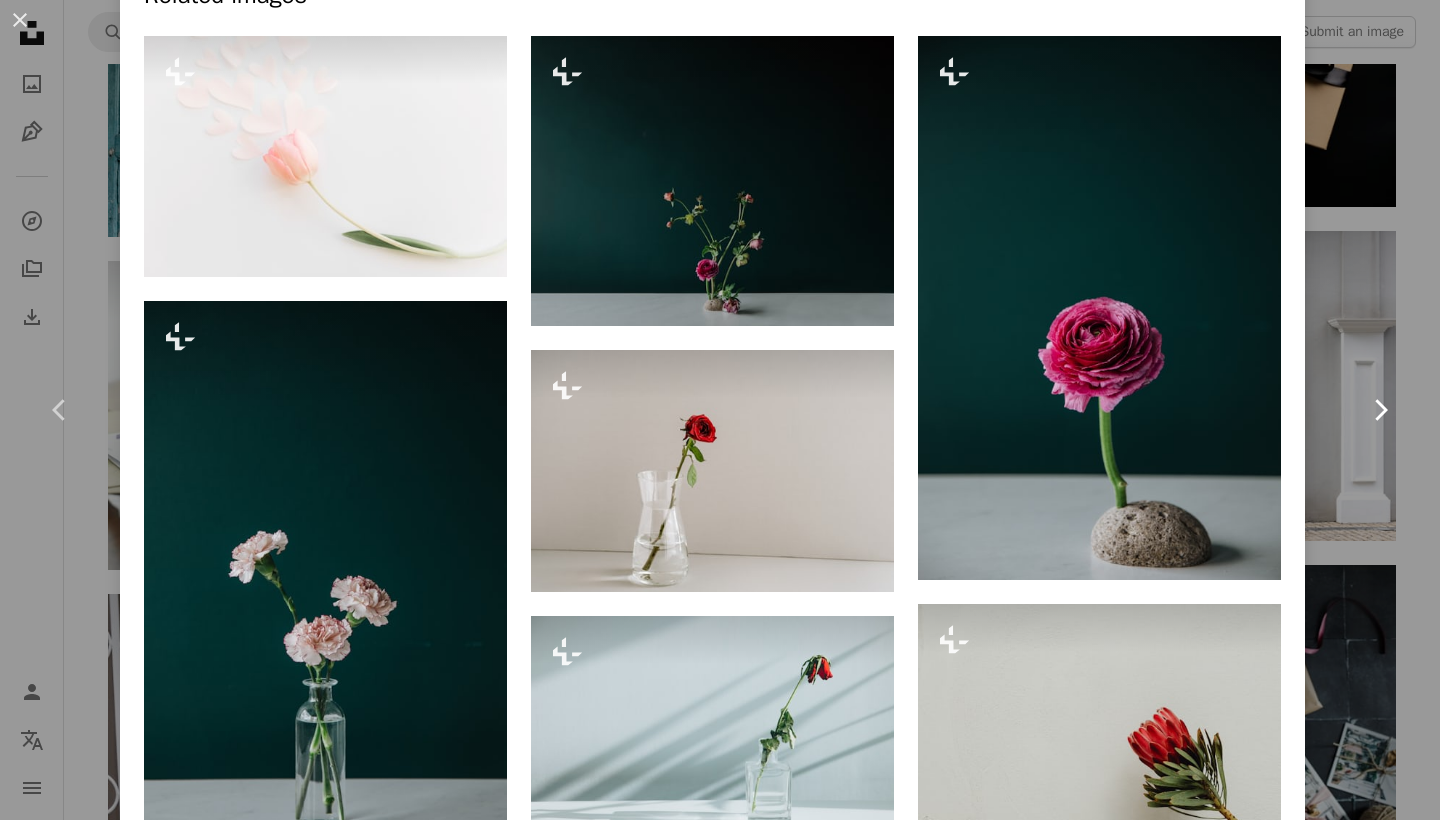 click on "Chevron right" at bounding box center [1380, 410] 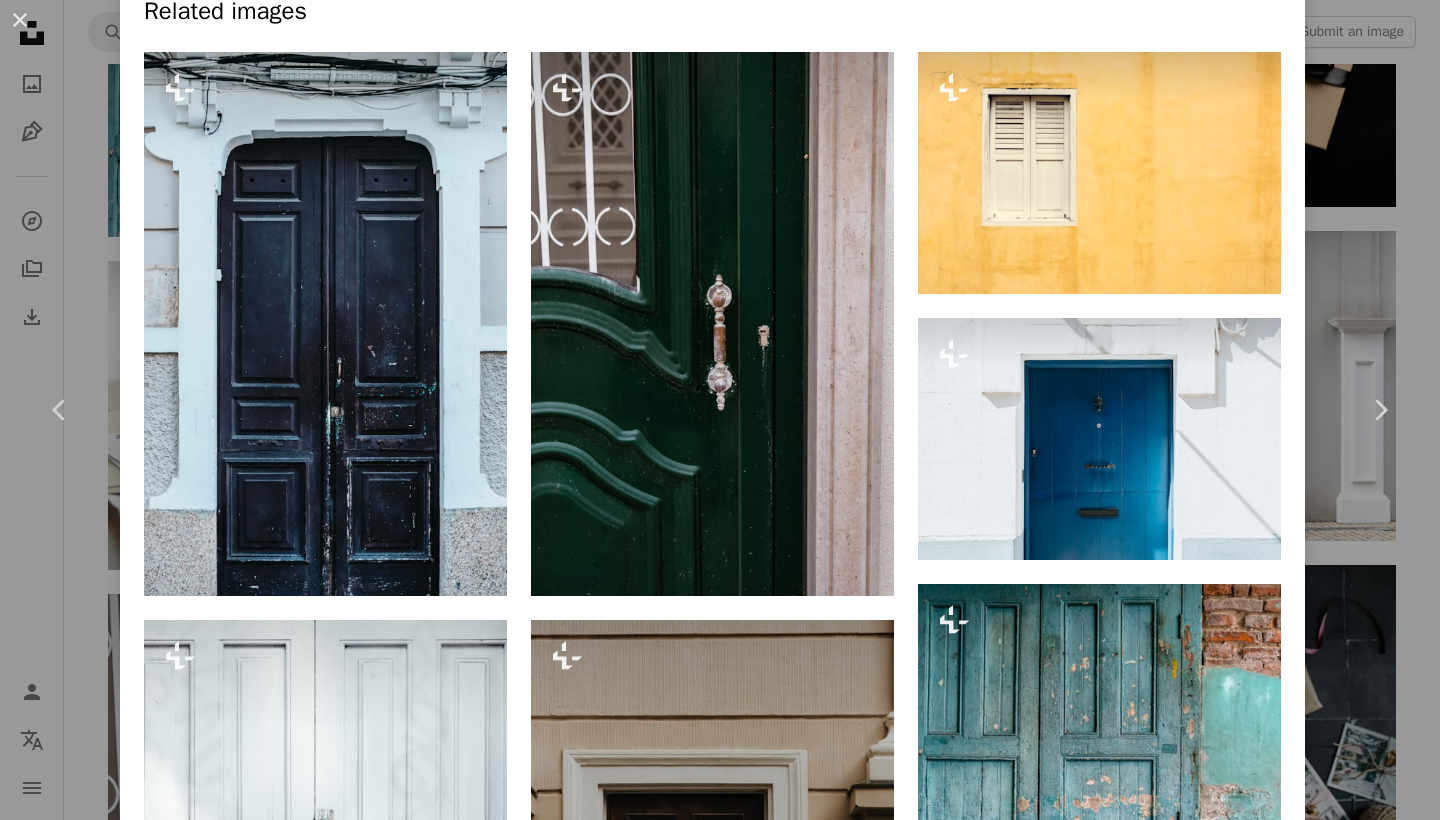 click at bounding box center [713, -1050] 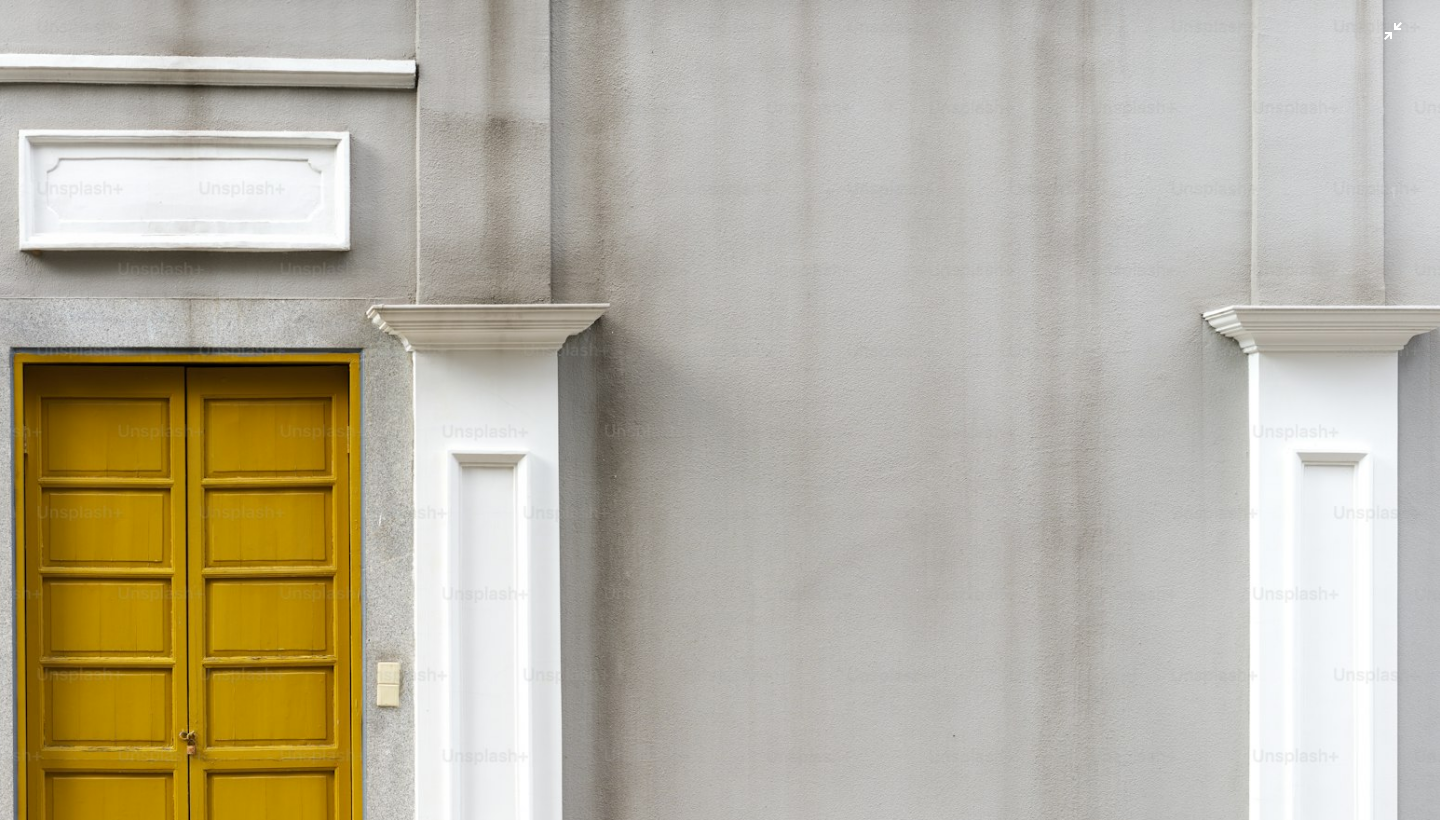 scroll, scrollTop: 0, scrollLeft: 0, axis: both 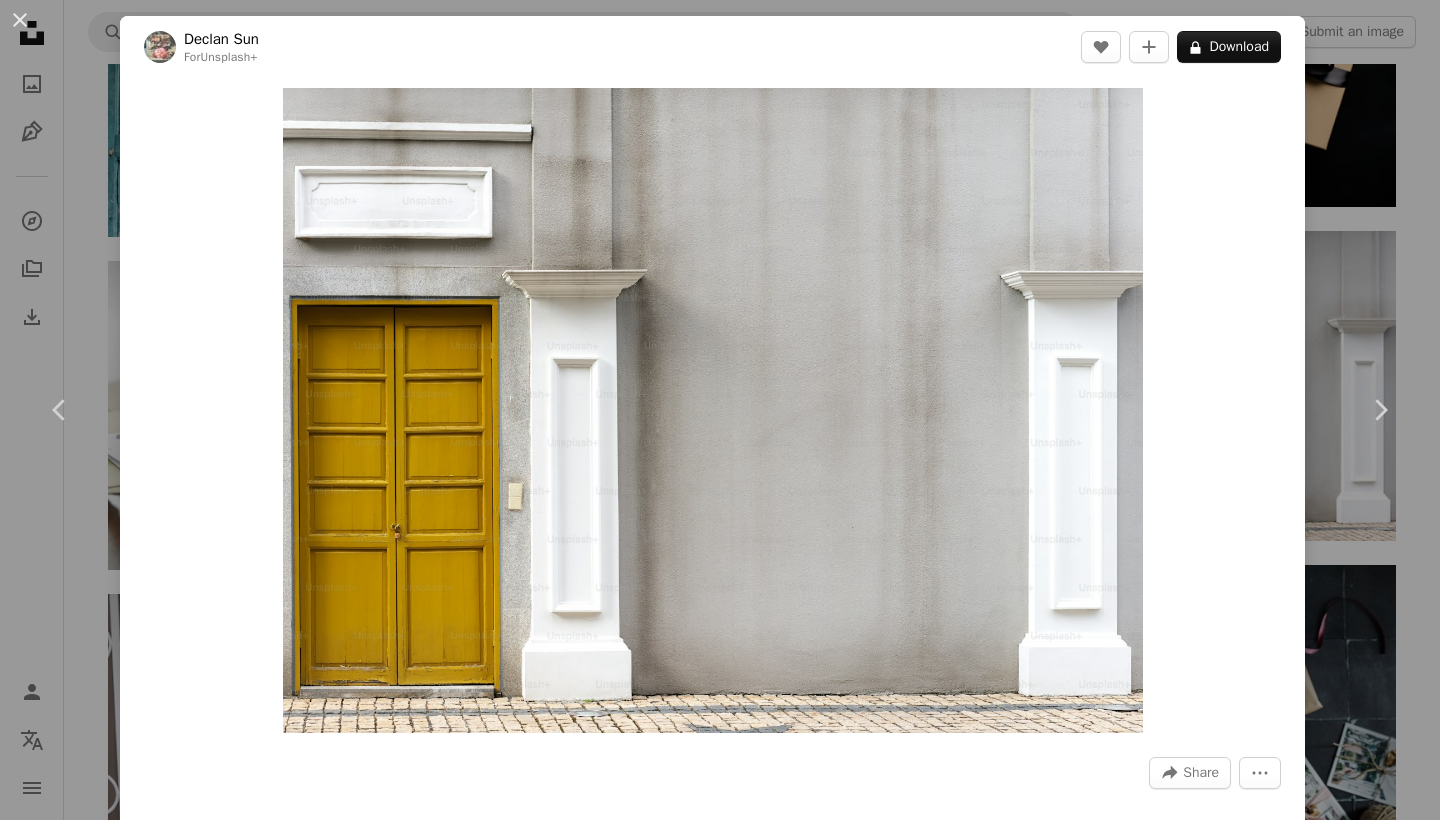 click on "An X shape Chevron left Chevron right Declan Sun For  Unsplash+ A heart A plus sign A lock Download Zoom in A forward-right arrow Share More Actions A map marker Huangpu, Shanghai, China Calendar outlined Published on  August 26, 2024 Camera Hasselblad, X2D 100C Safety Licensed under the  Unsplash+ License texture building architecture life yellow column building facade yellow door china shanghai huangpu Free images From this series Chevron right Plus sign for Unsplash+ Plus sign for Unsplash+ Plus sign for Unsplash+ Plus sign for Unsplash+ Plus sign for Unsplash+ Plus sign for Unsplash+ Plus sign for Unsplash+ Related images Plus sign for Unsplash+ A heart A plus sign A. C. For  Unsplash+ A lock Download Plus sign for Unsplash+ A heart A plus sign A. C. For  Unsplash+ A lock Download Plus sign for Unsplash+ A heart A plus sign Georgi Kalaydzhiev For  Unsplash+ A lock Download Plus sign for Unsplash+ A heart A plus sign laura adai For  Unsplash+ A lock Download Plus sign for Unsplash+ A heart A plus sign For" at bounding box center (720, 410) 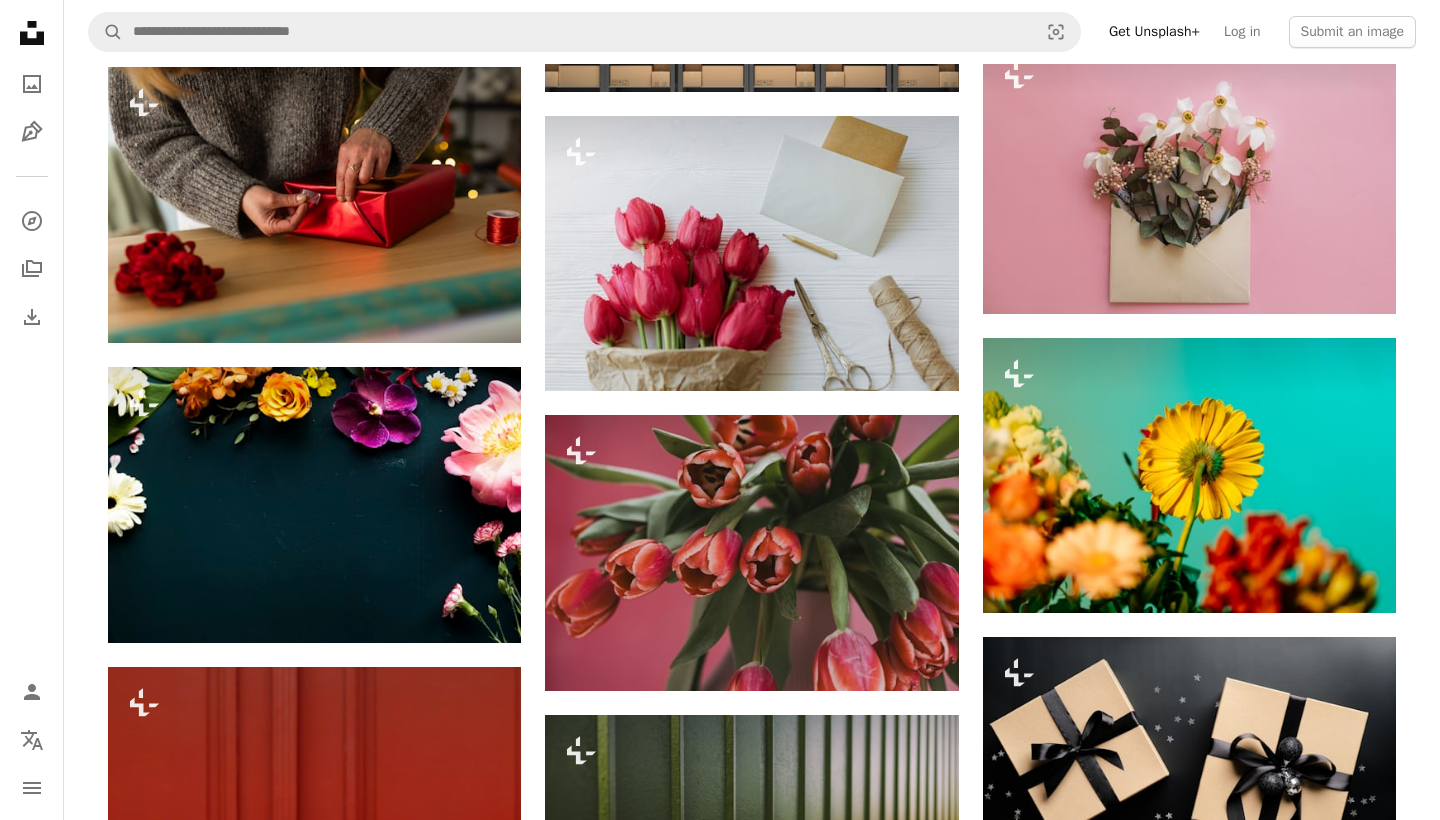 scroll, scrollTop: 8274, scrollLeft: 0, axis: vertical 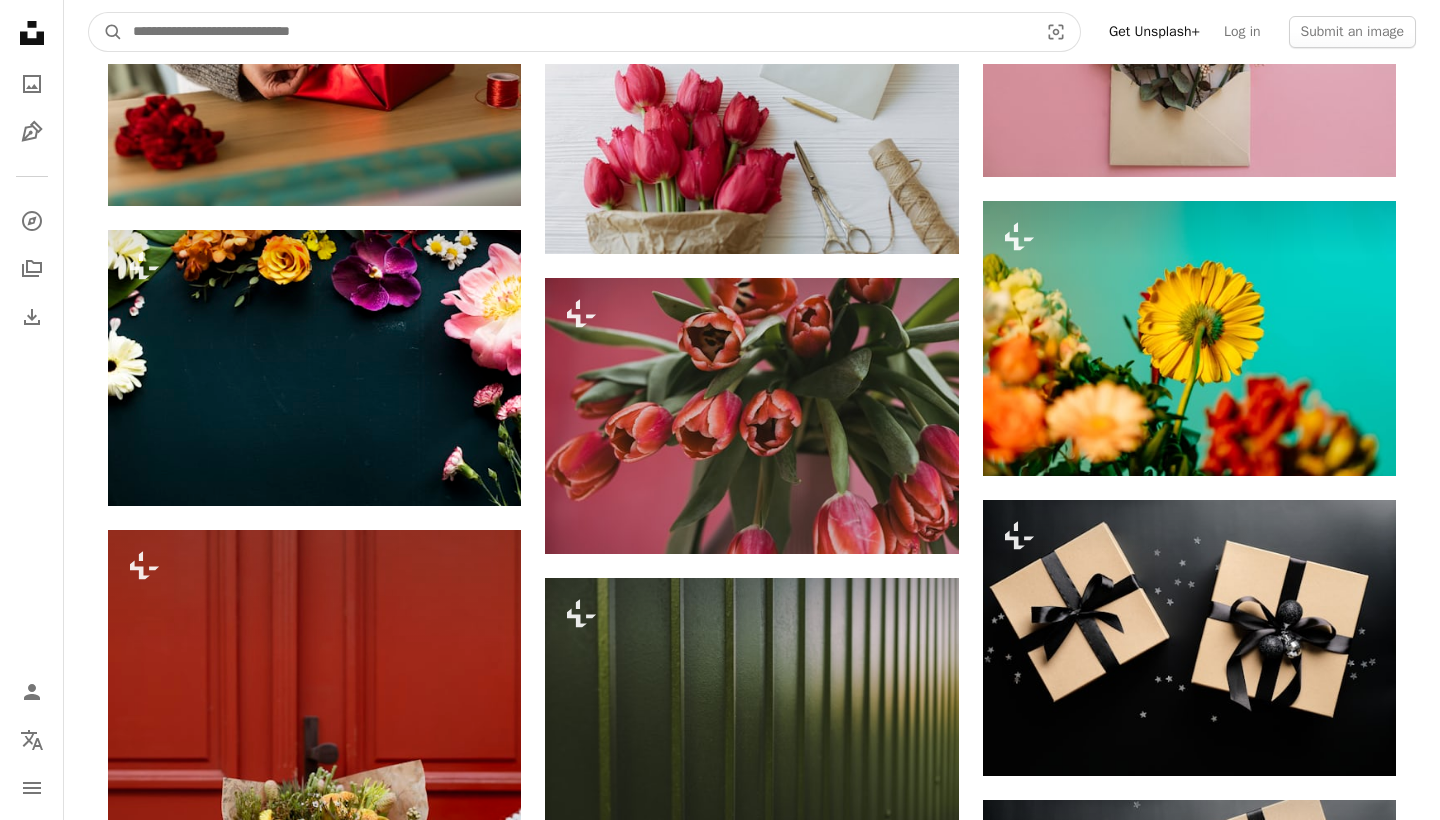 click at bounding box center (577, 32) 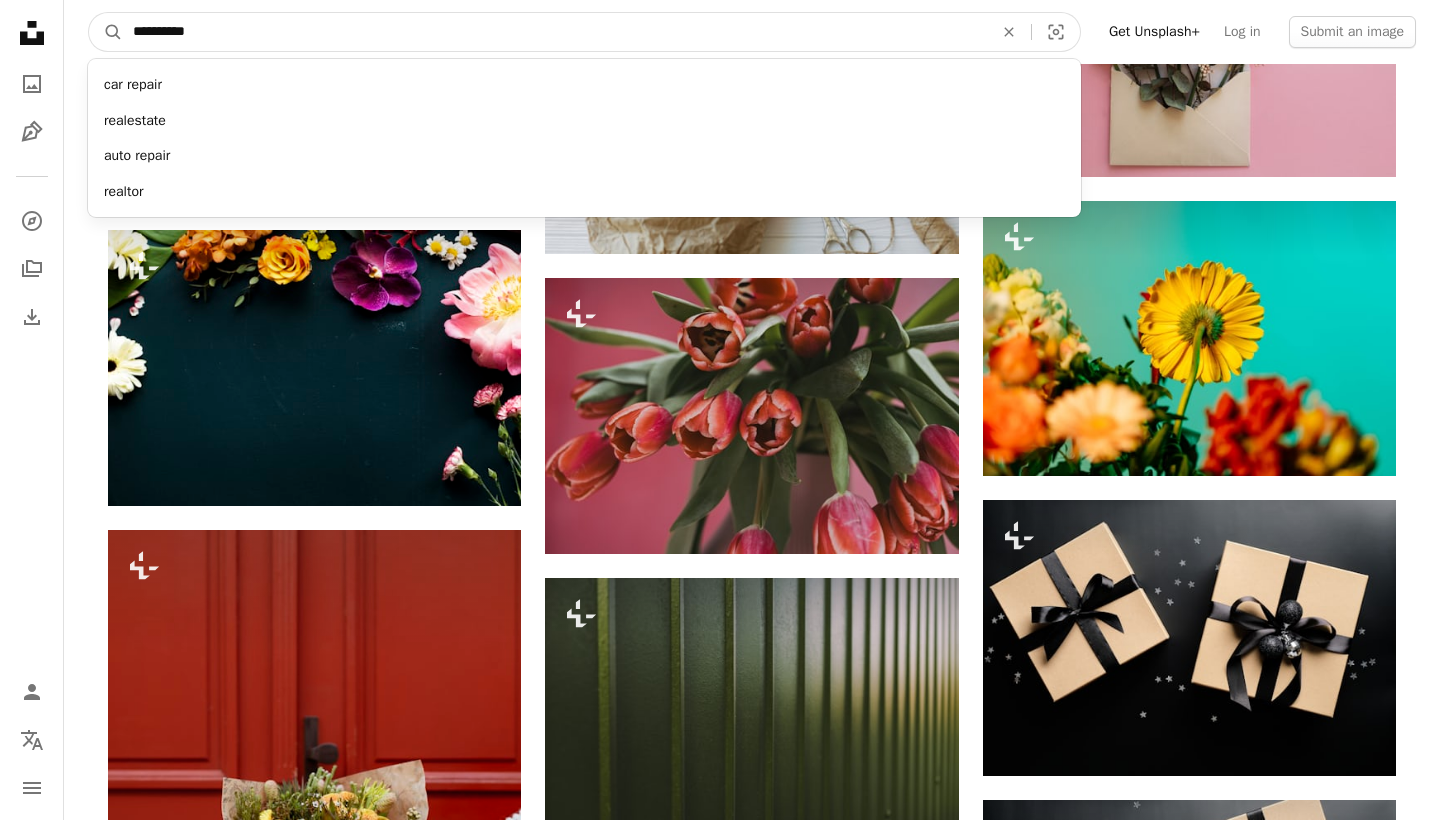 type on "**********" 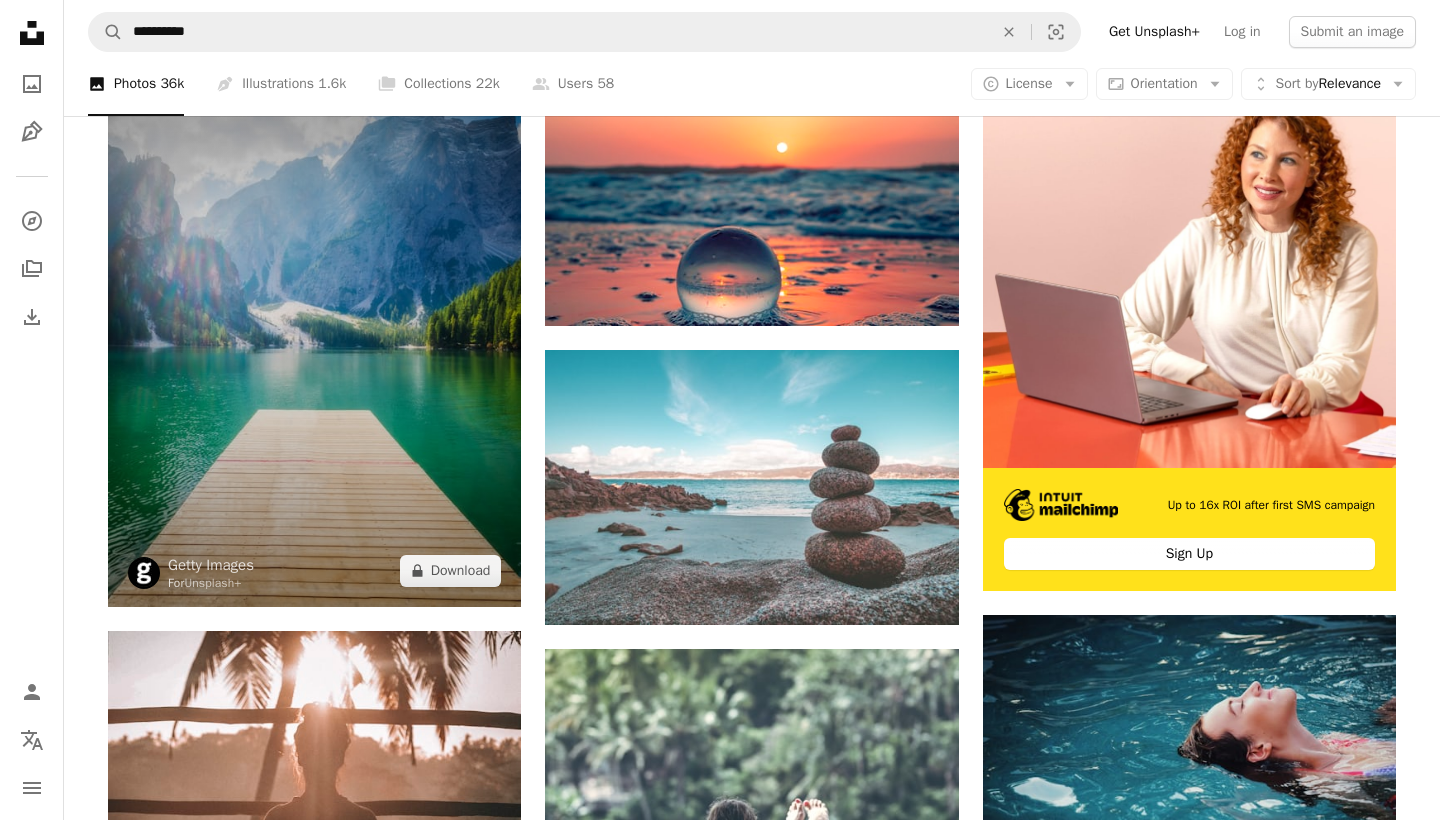 scroll, scrollTop: 438, scrollLeft: 0, axis: vertical 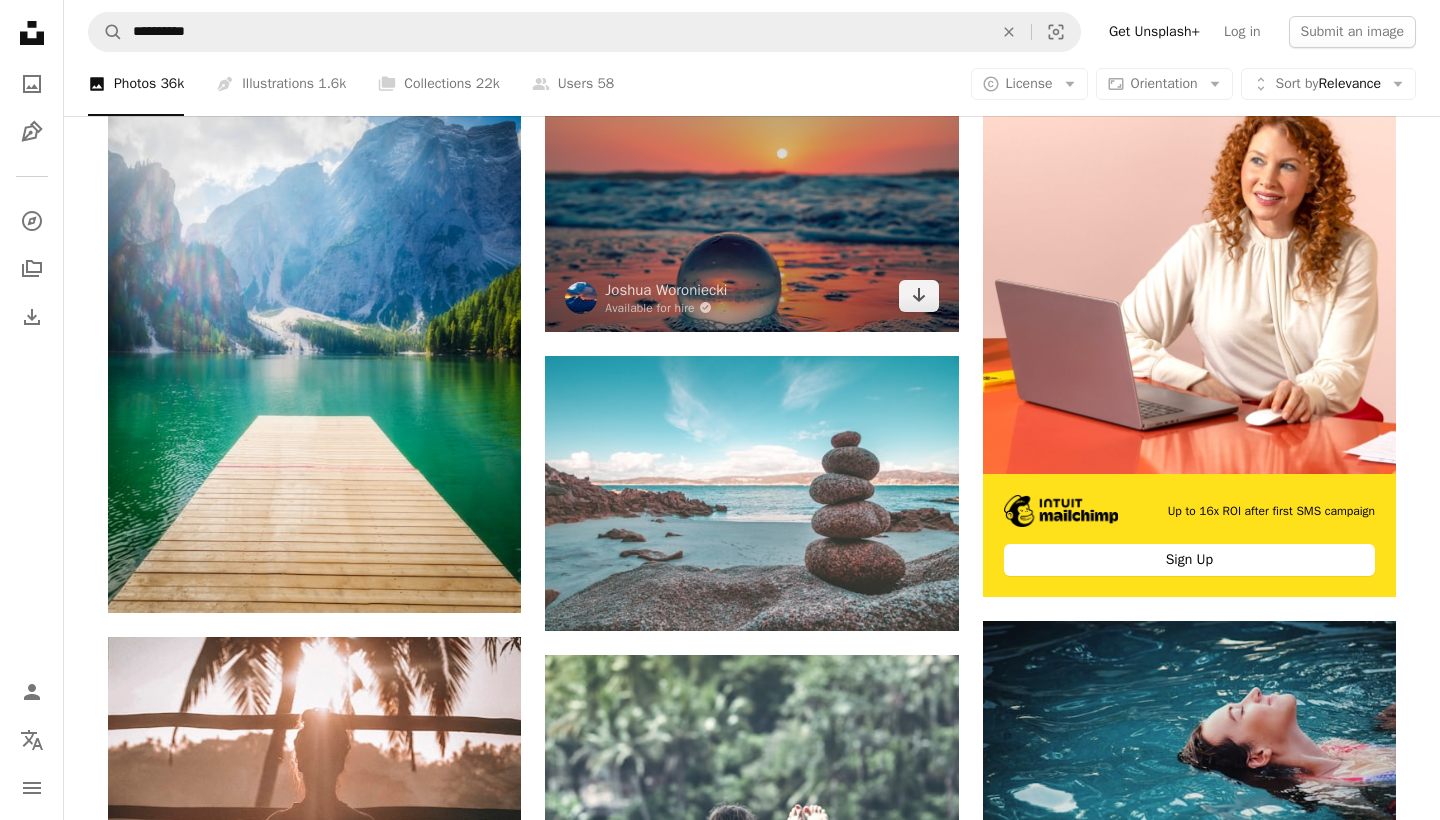 click at bounding box center (751, 196) 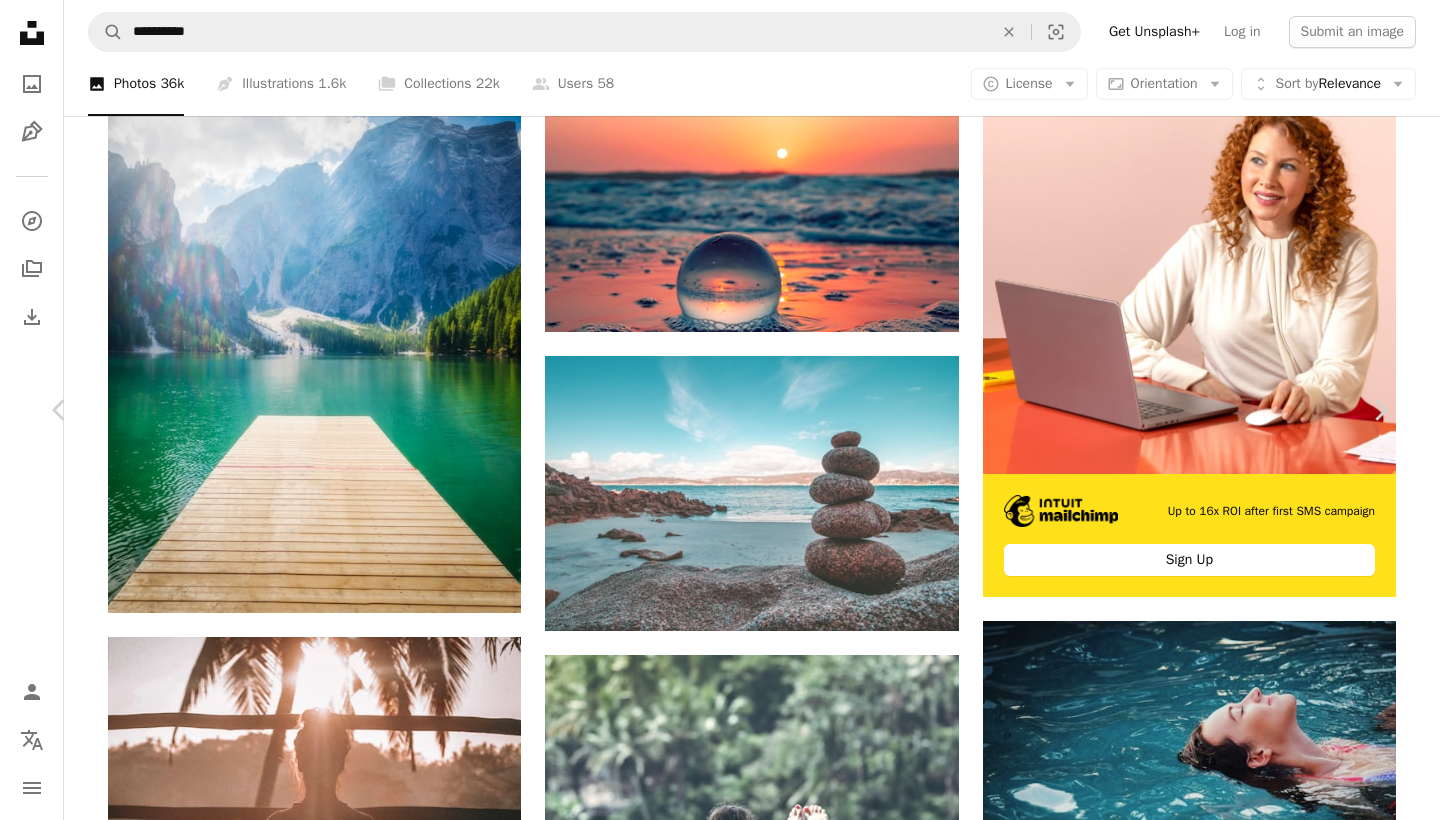 click on "Download free" at bounding box center (1191, 4057) 